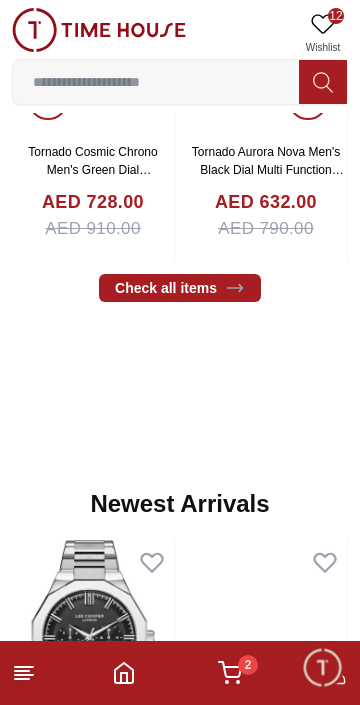 scroll, scrollTop: 598, scrollLeft: 0, axis: vertical 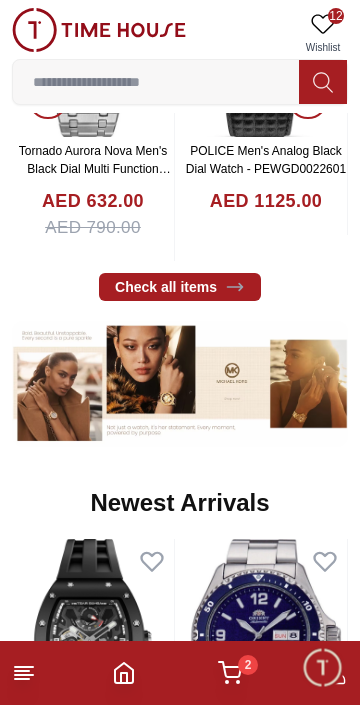 click 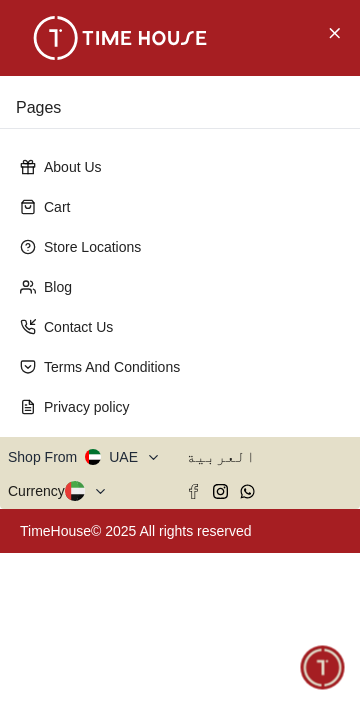 scroll, scrollTop: 0, scrollLeft: 0, axis: both 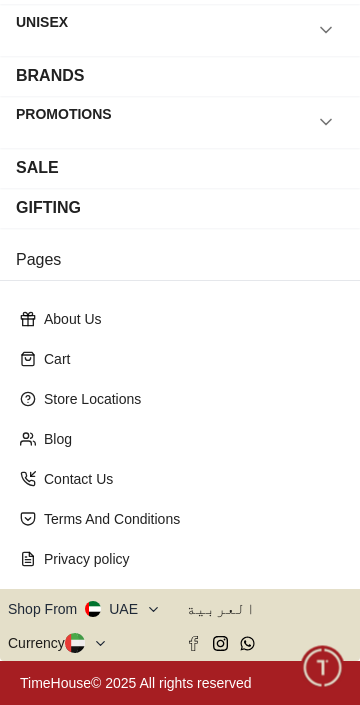 click on "Shop From UAE" at bounding box center (84, 609) 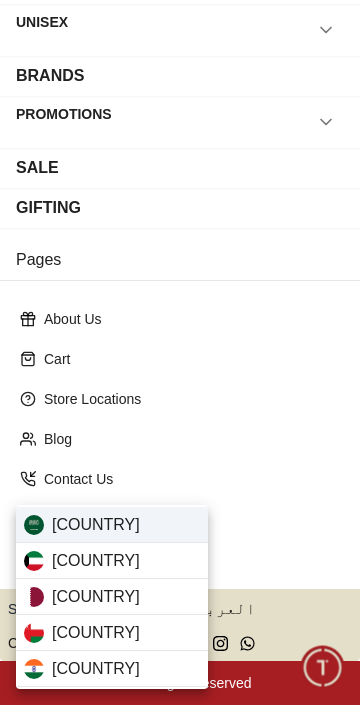 click on "[COUNTRY]" at bounding box center (112, 525) 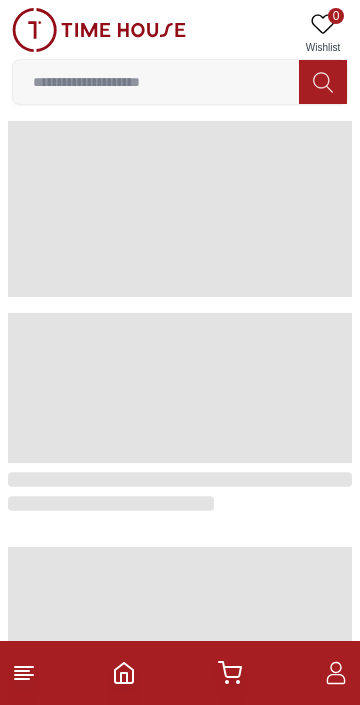 scroll, scrollTop: 0, scrollLeft: 0, axis: both 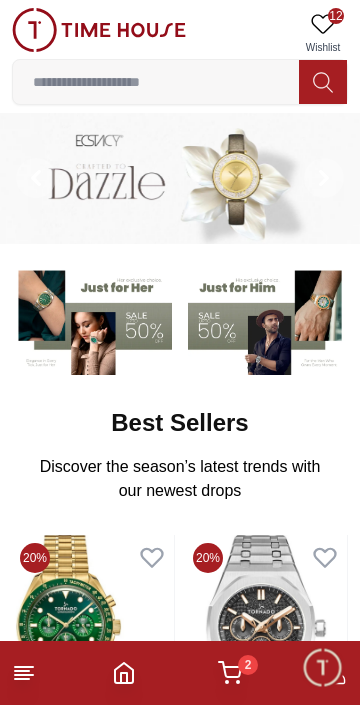 click 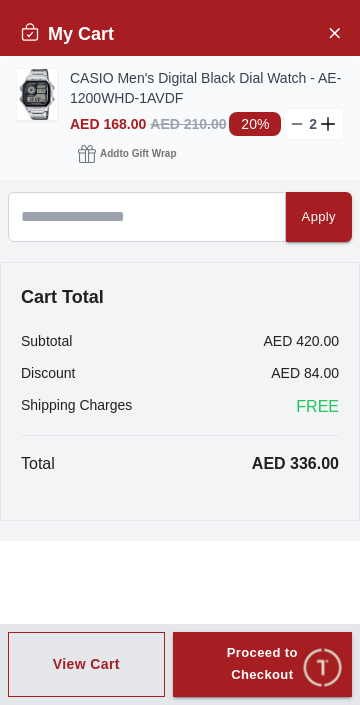 click on "CASIO Men's Digital Black Dial Watch - AE-1200WHD-1AVDF" at bounding box center (207, 88) 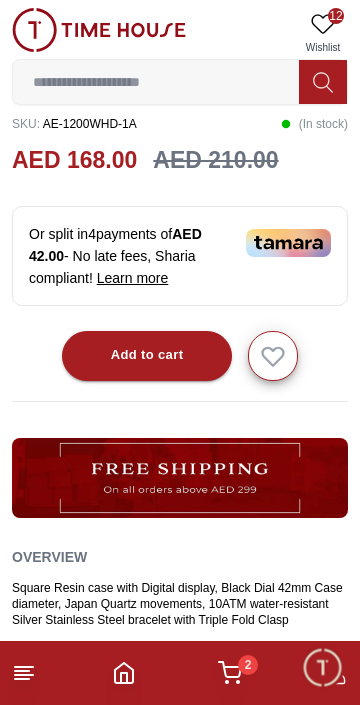 scroll, scrollTop: 663, scrollLeft: 0, axis: vertical 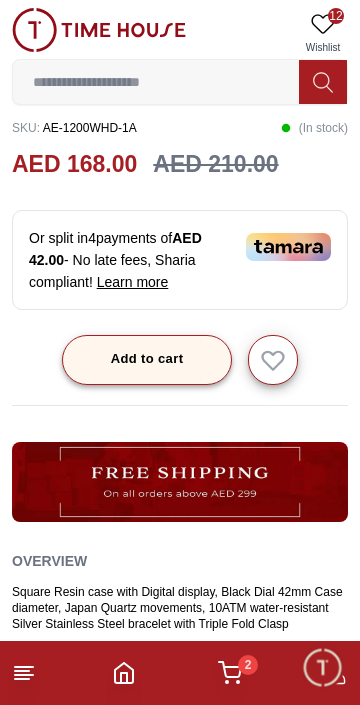 click on "Add to cart" at bounding box center [147, 359] 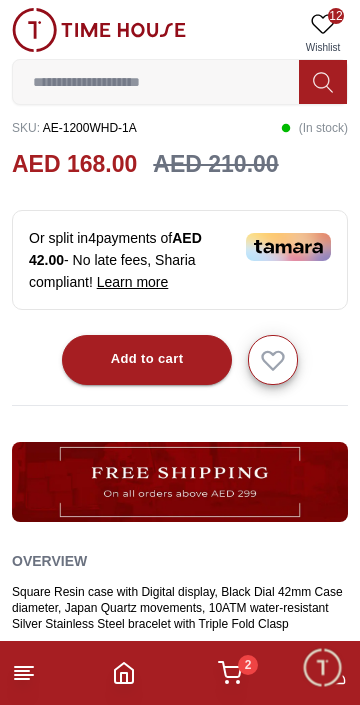 click 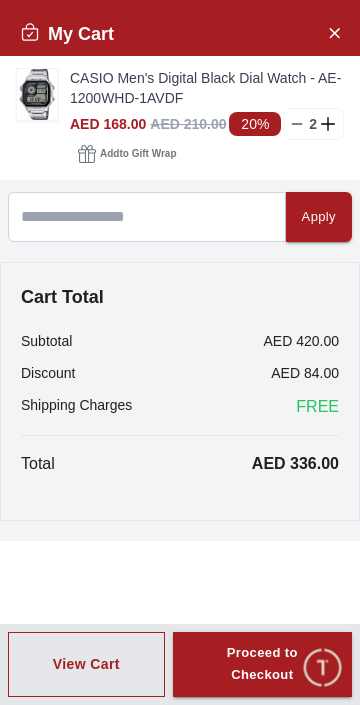 scroll, scrollTop: 598, scrollLeft: 0, axis: vertical 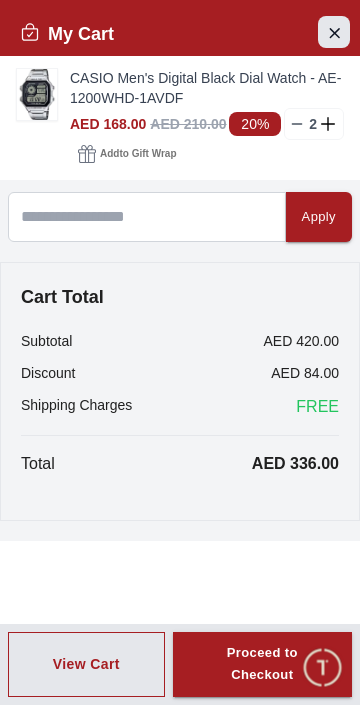 click 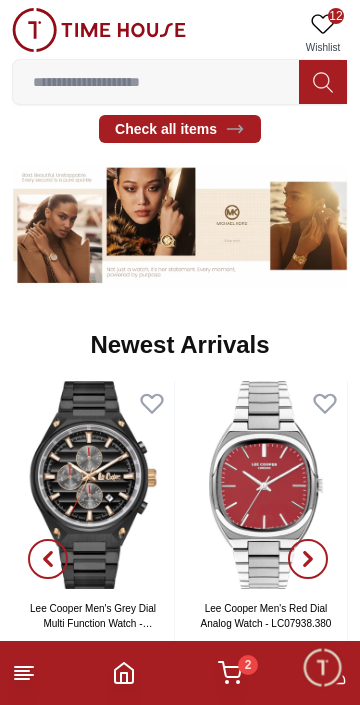 scroll, scrollTop: 756, scrollLeft: 0, axis: vertical 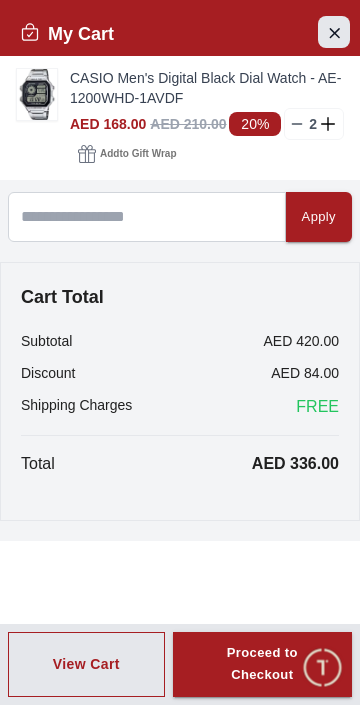 click 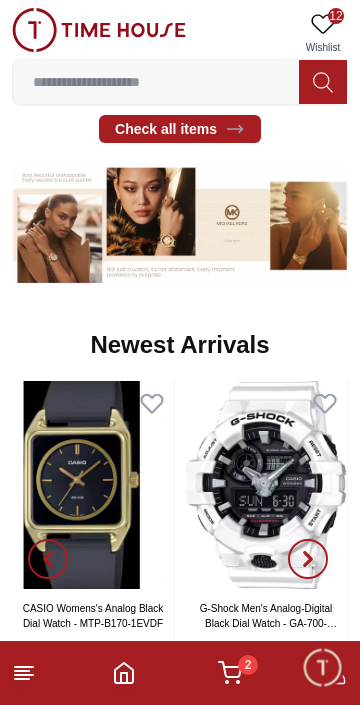 click 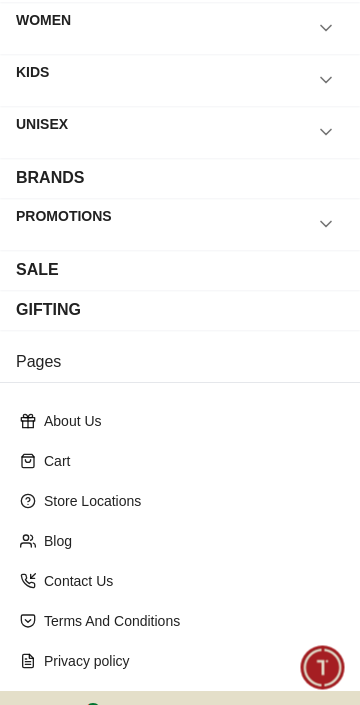 scroll, scrollTop: 228, scrollLeft: 0, axis: vertical 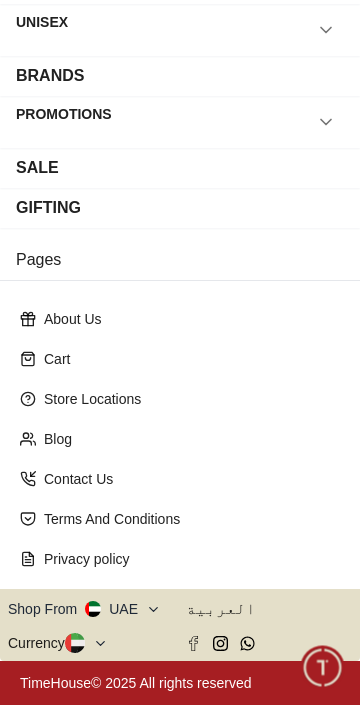 click on "Shop From UAE" at bounding box center (84, 609) 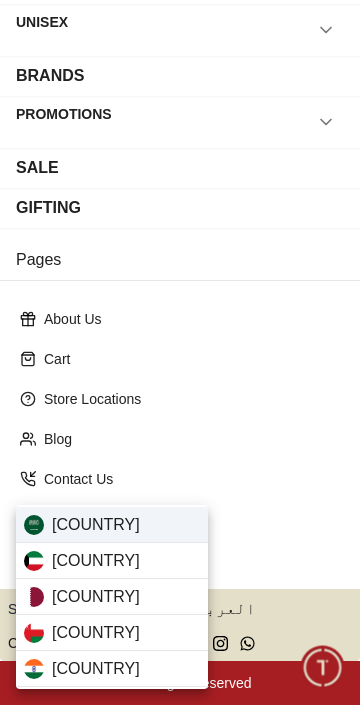 click on "[COUNTRY]" at bounding box center [112, 525] 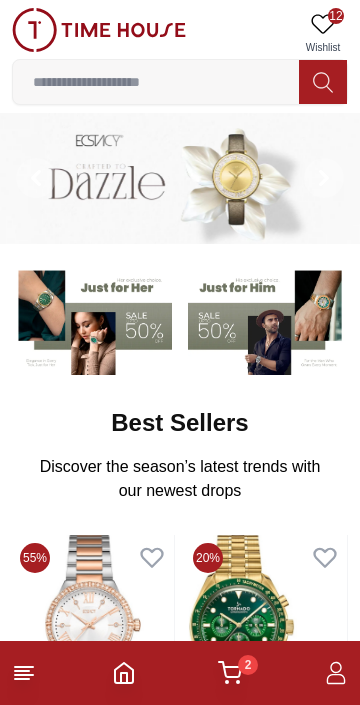 scroll, scrollTop: 0, scrollLeft: 0, axis: both 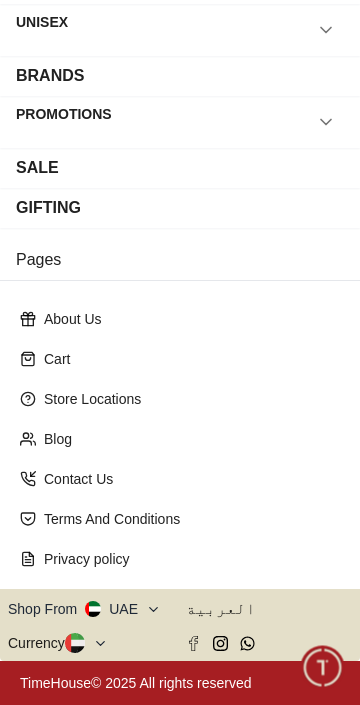 click on "Shop From UAE" at bounding box center [84, 609] 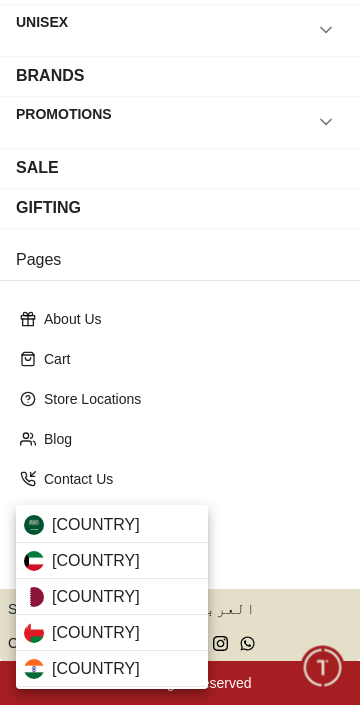 click at bounding box center [180, 352] 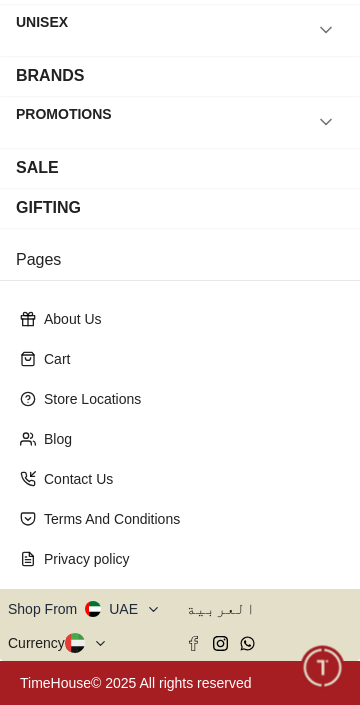 click at bounding box center (86, 643) 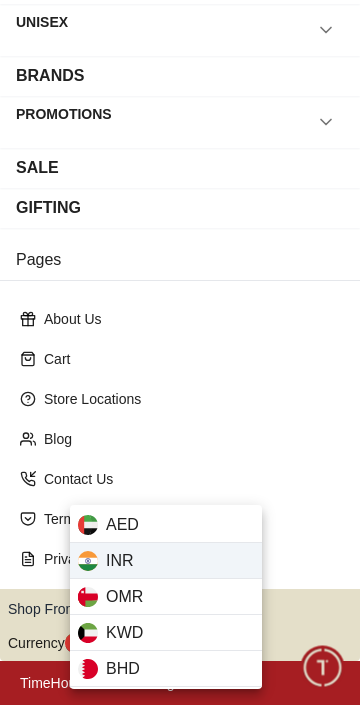 click on "INR" at bounding box center (166, 561) 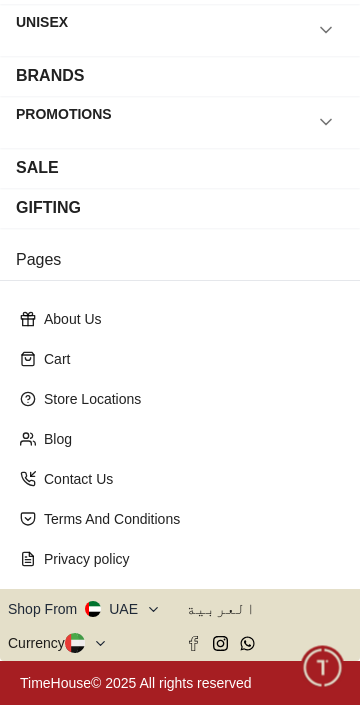 click 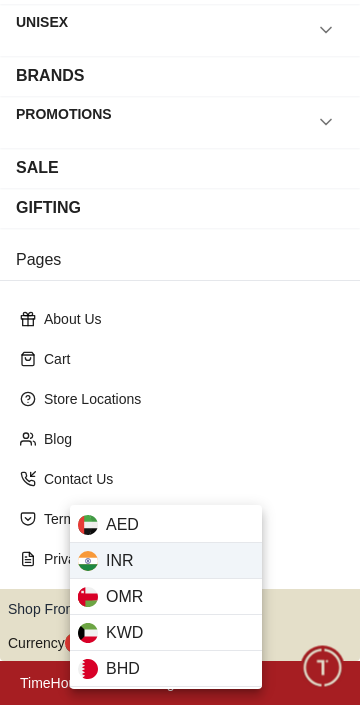 click on "INR" at bounding box center (166, 561) 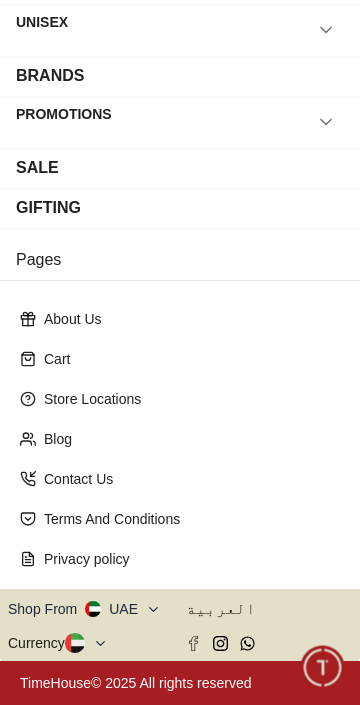 click on "Shop From UAE" at bounding box center [84, 609] 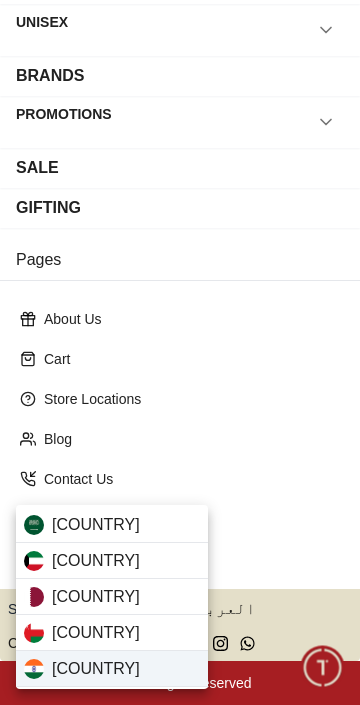 click on "[COUNTRY]" at bounding box center [112, 669] 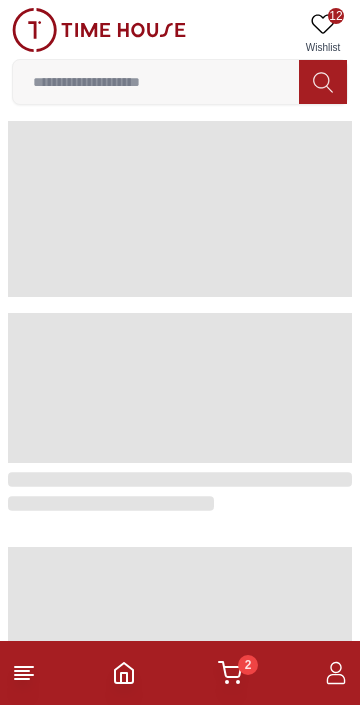 scroll, scrollTop: 0, scrollLeft: 0, axis: both 